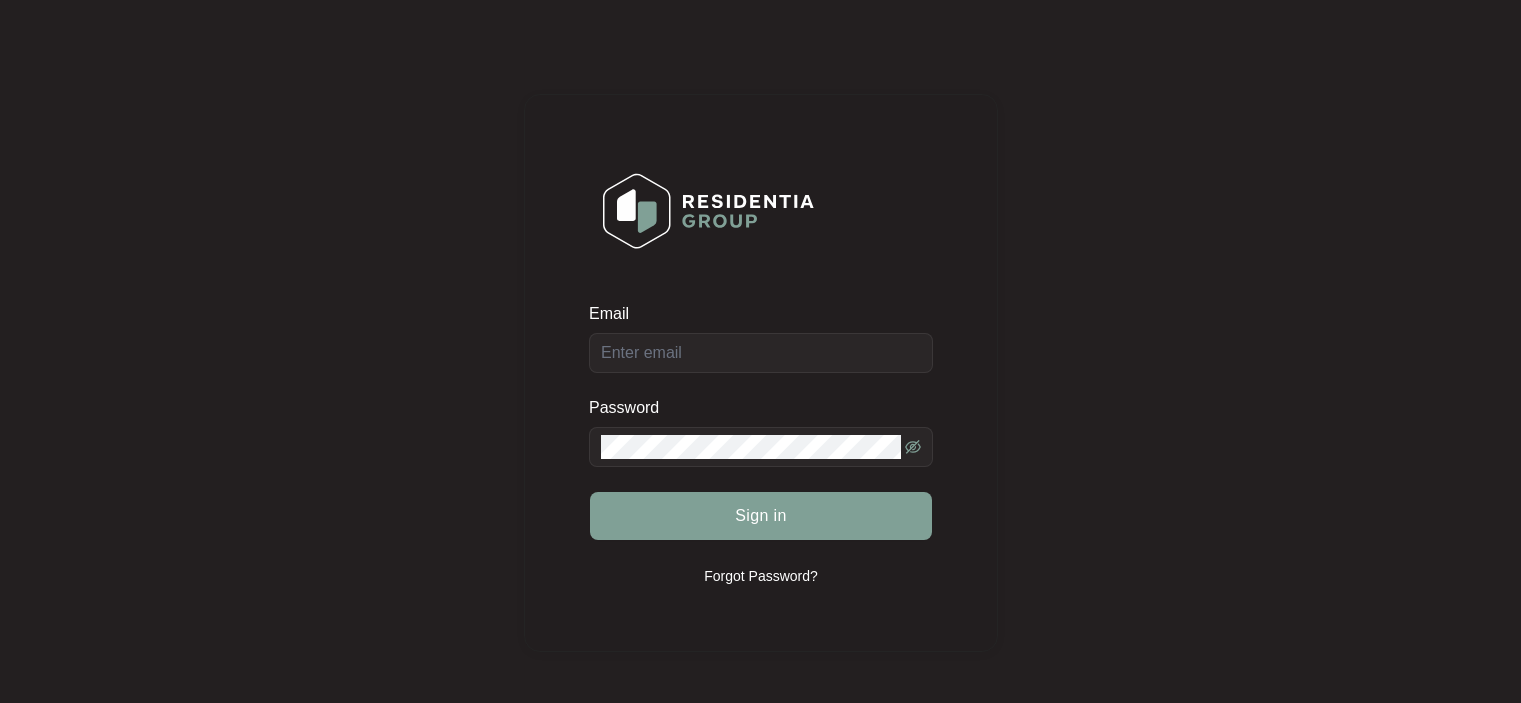 scroll, scrollTop: 0, scrollLeft: 0, axis: both 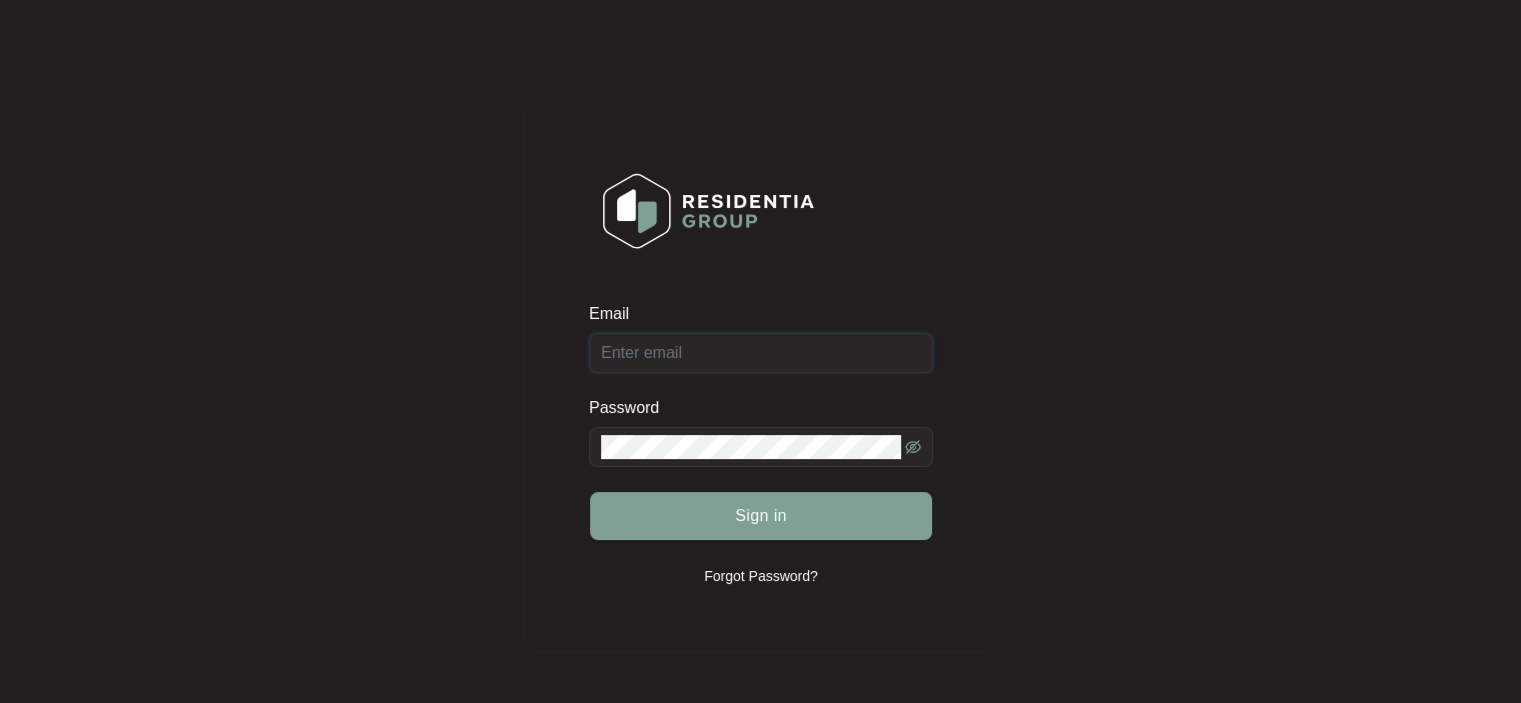 type on "[EMAIL]" 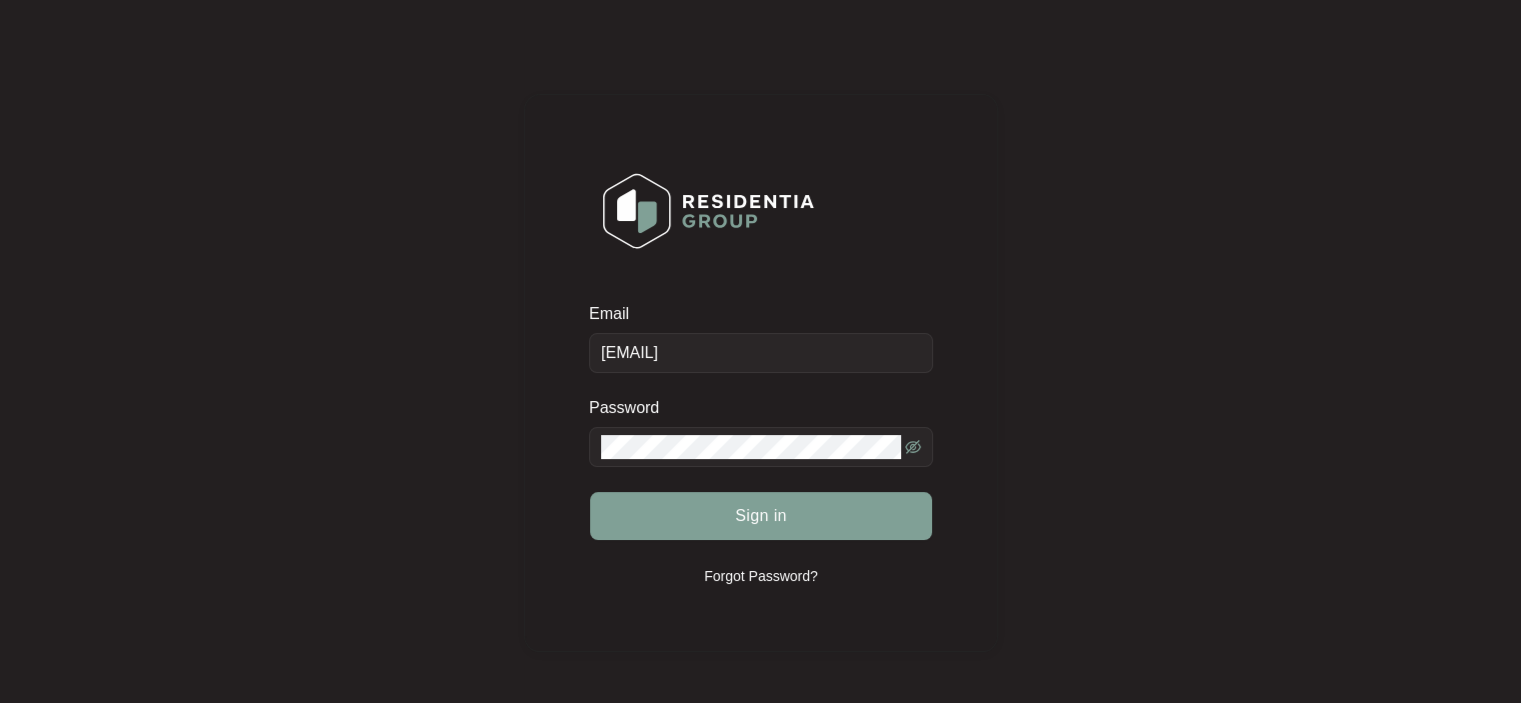 click on "Sign in" at bounding box center (761, 516) 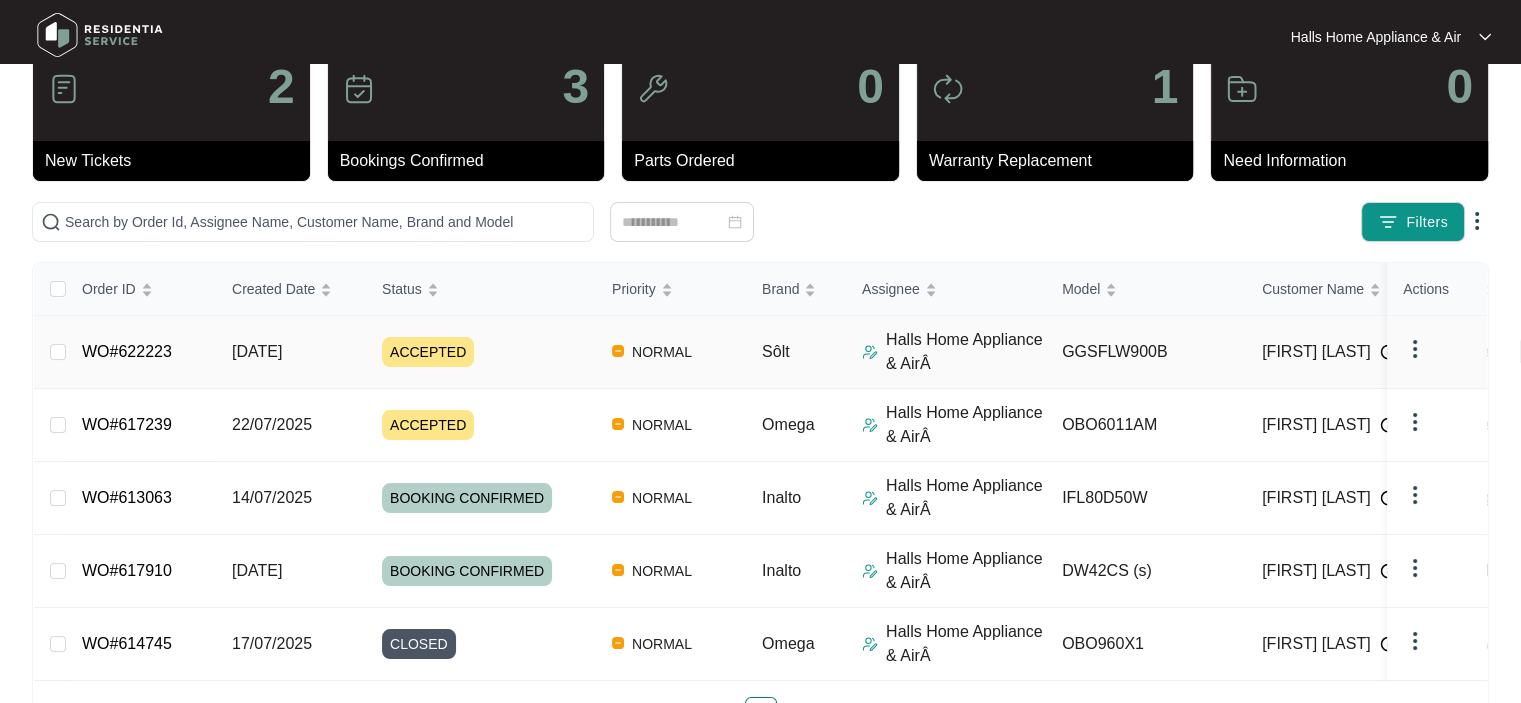 scroll, scrollTop: 100, scrollLeft: 0, axis: vertical 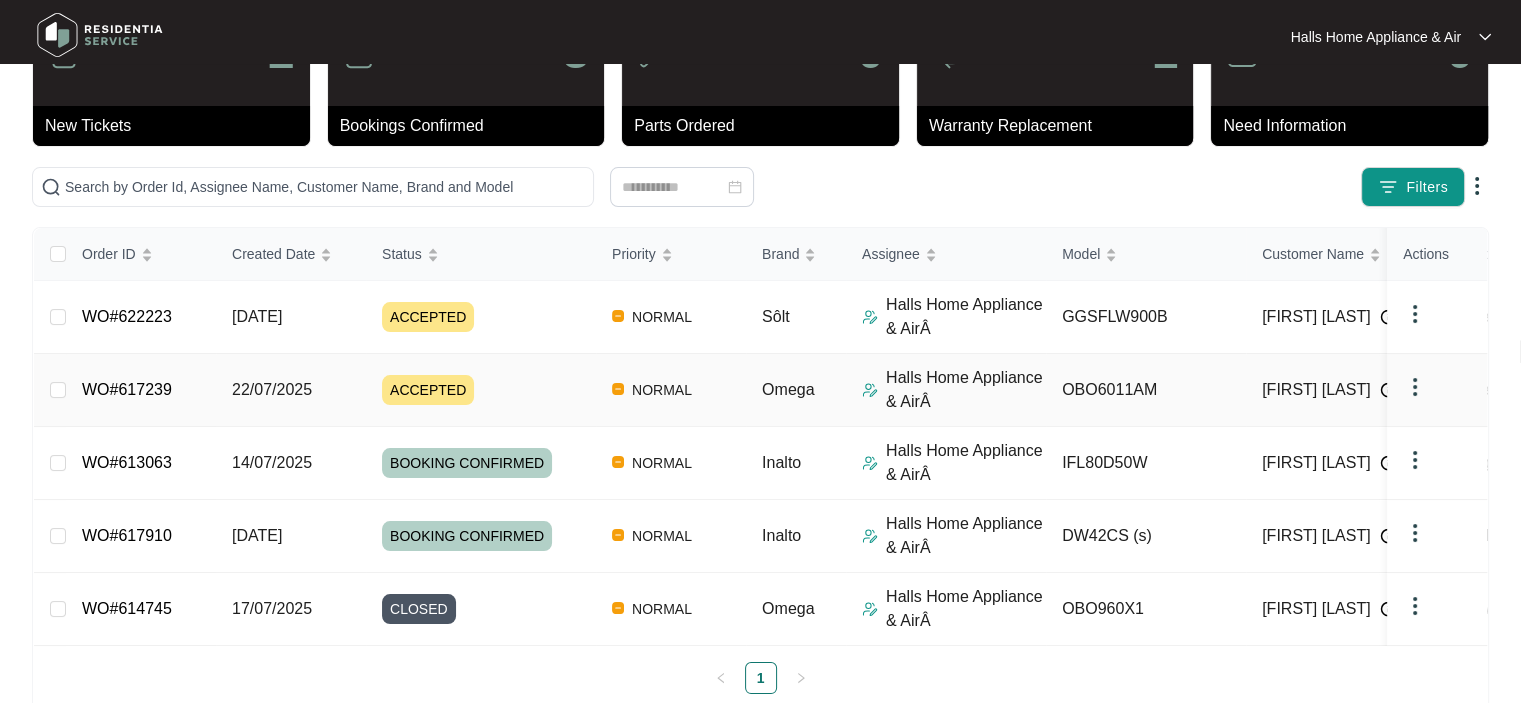click on "ACCEPTED" at bounding box center (428, 390) 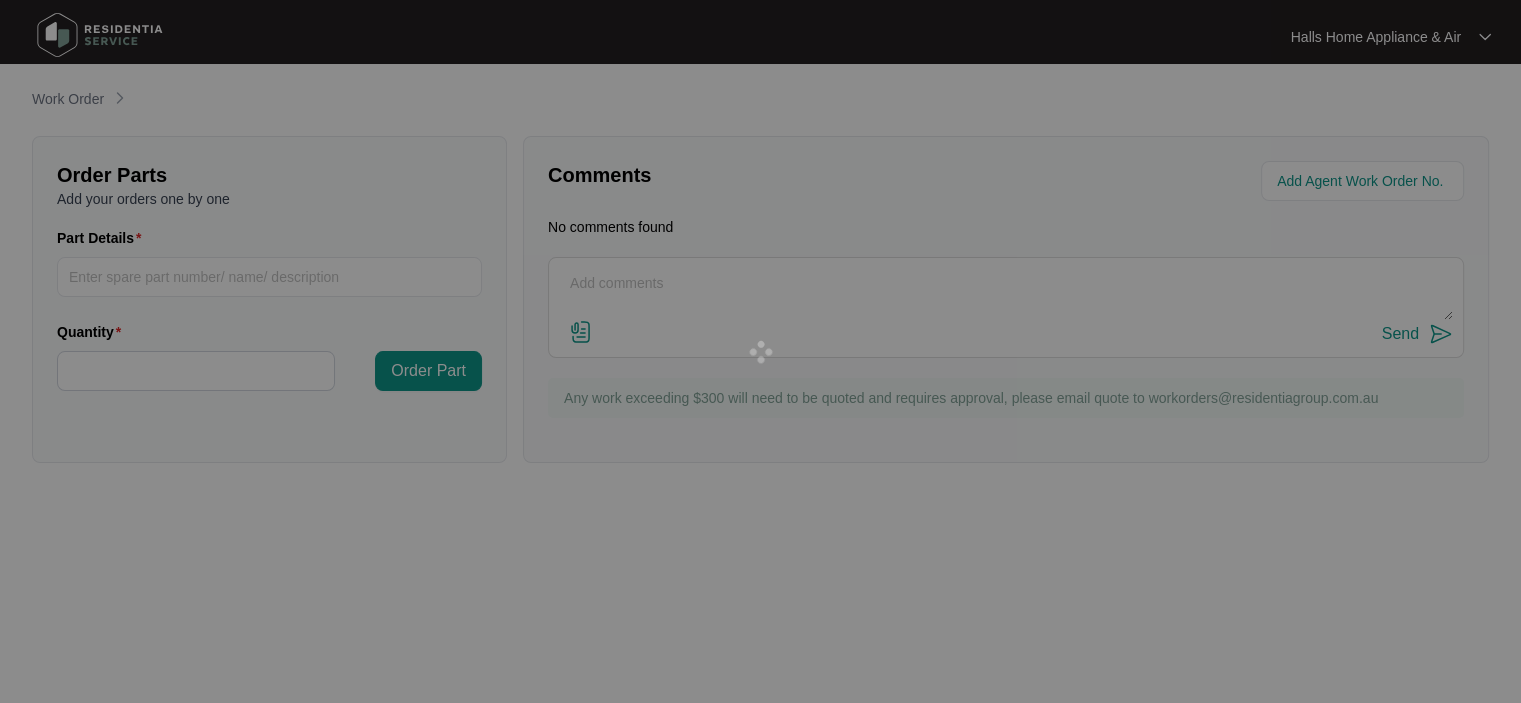 scroll, scrollTop: 0, scrollLeft: 0, axis: both 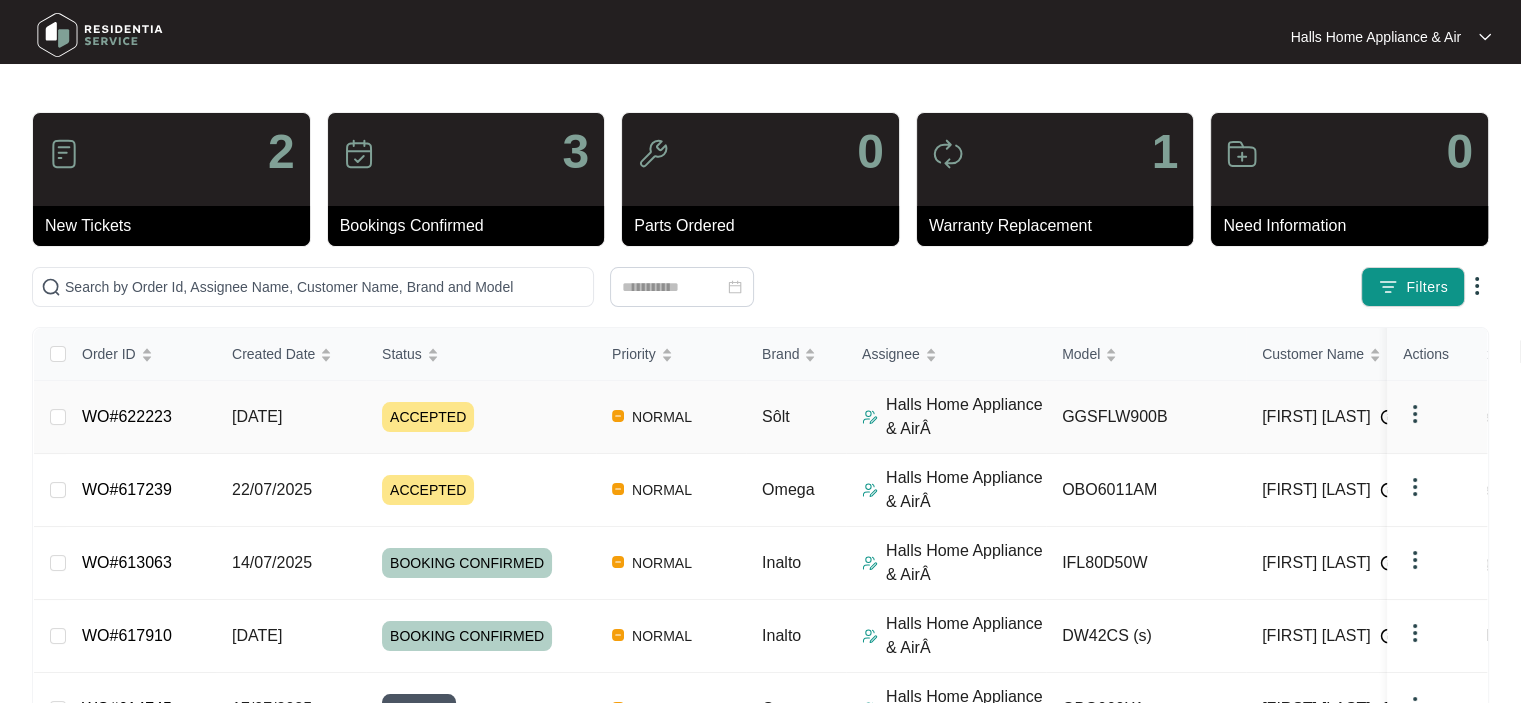 click on "ACCEPTED" at bounding box center (428, 417) 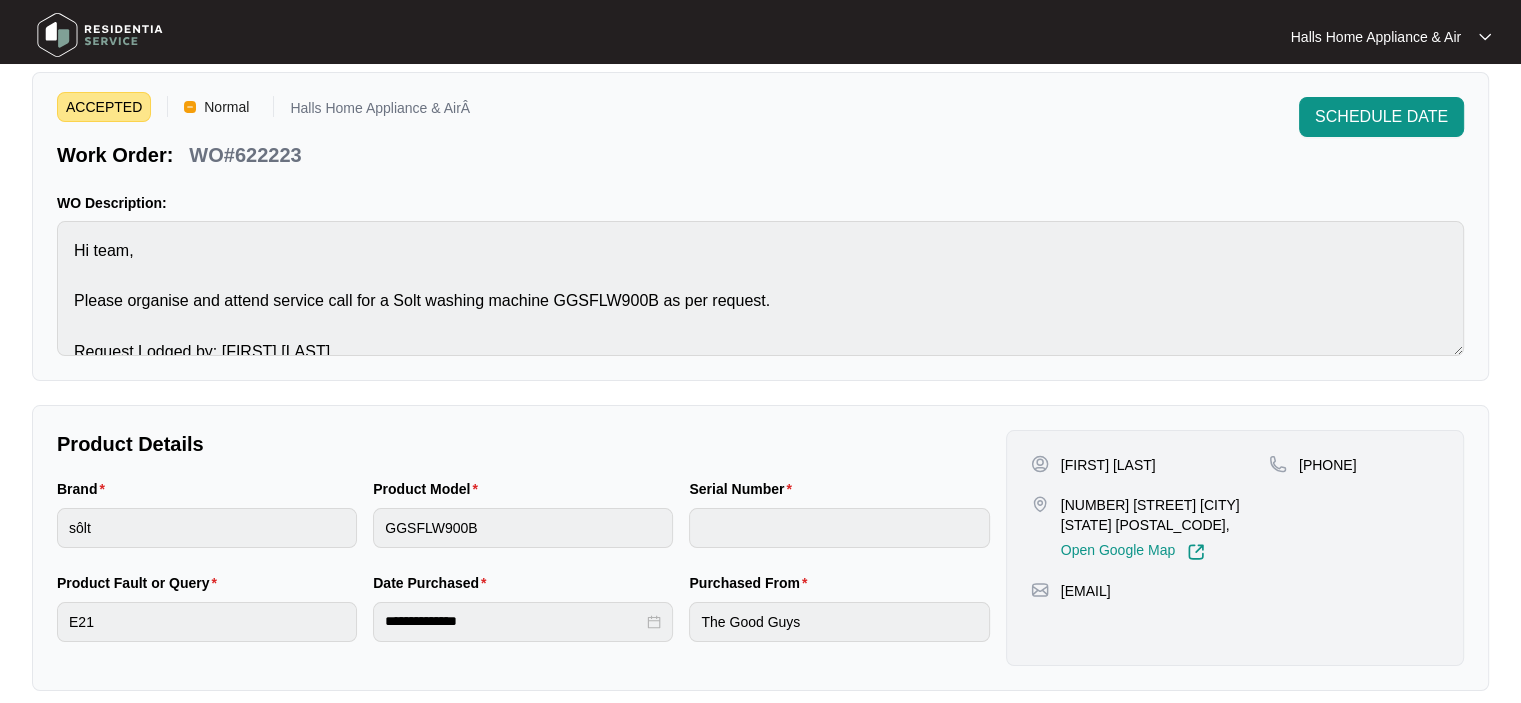 scroll, scrollTop: 100, scrollLeft: 0, axis: vertical 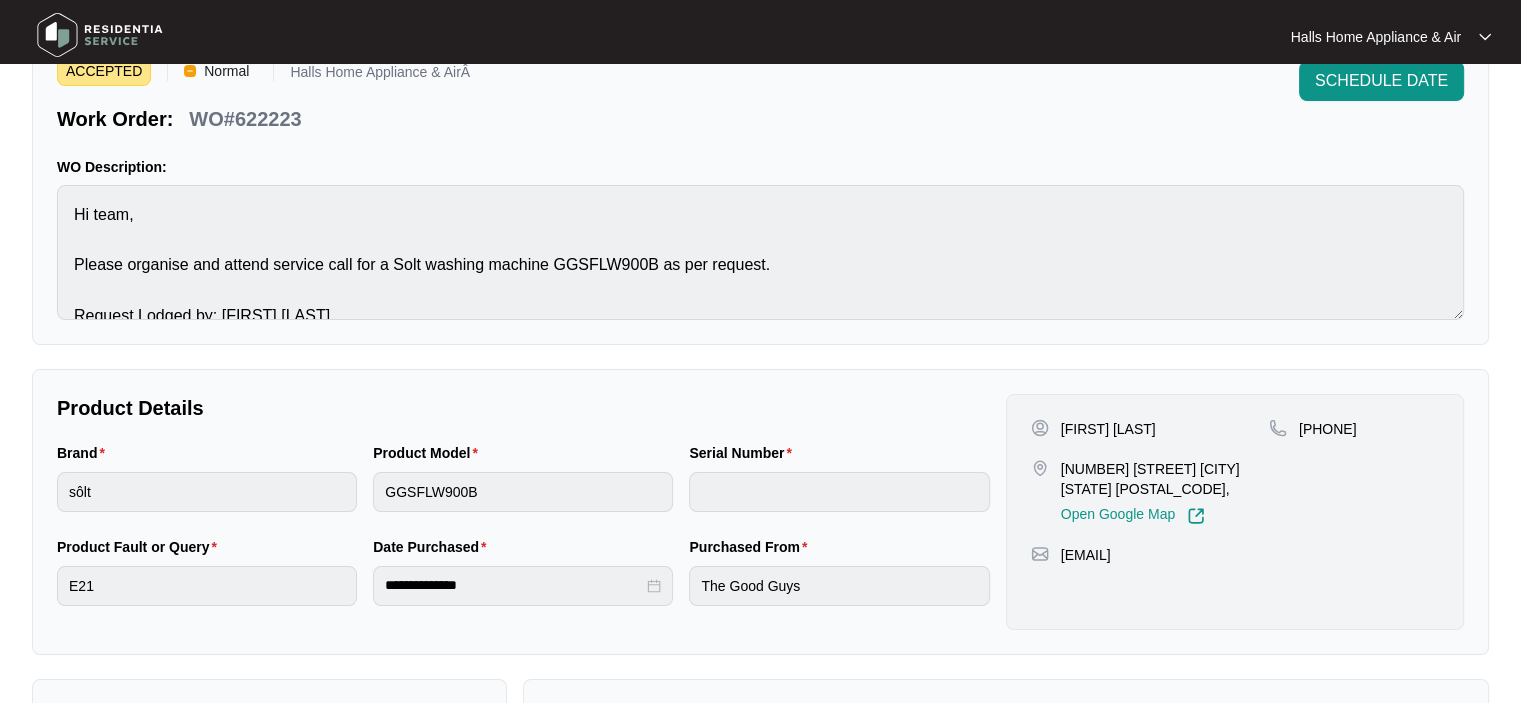 drag, startPoint x: 1060, startPoint y: 553, endPoint x: 1205, endPoint y: 553, distance: 145 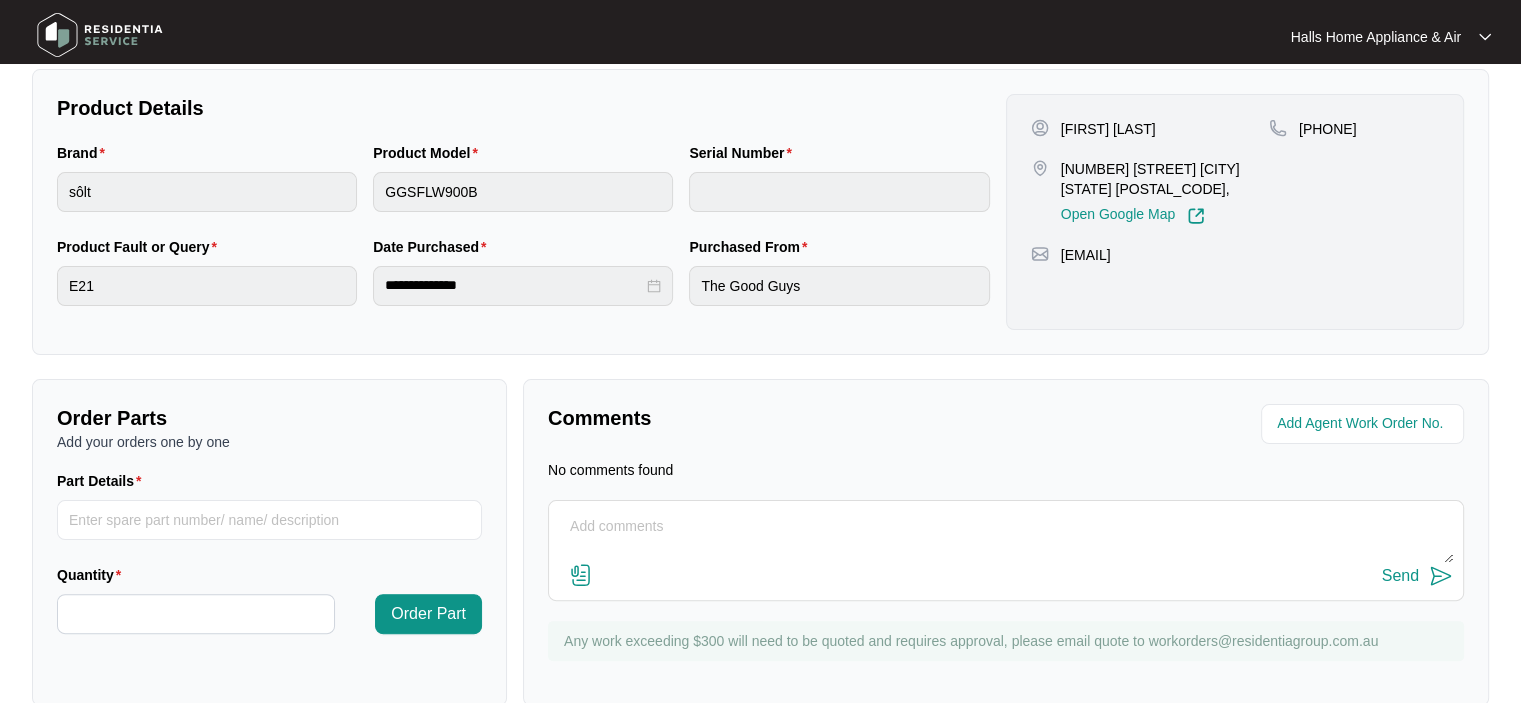 click at bounding box center [1006, 537] 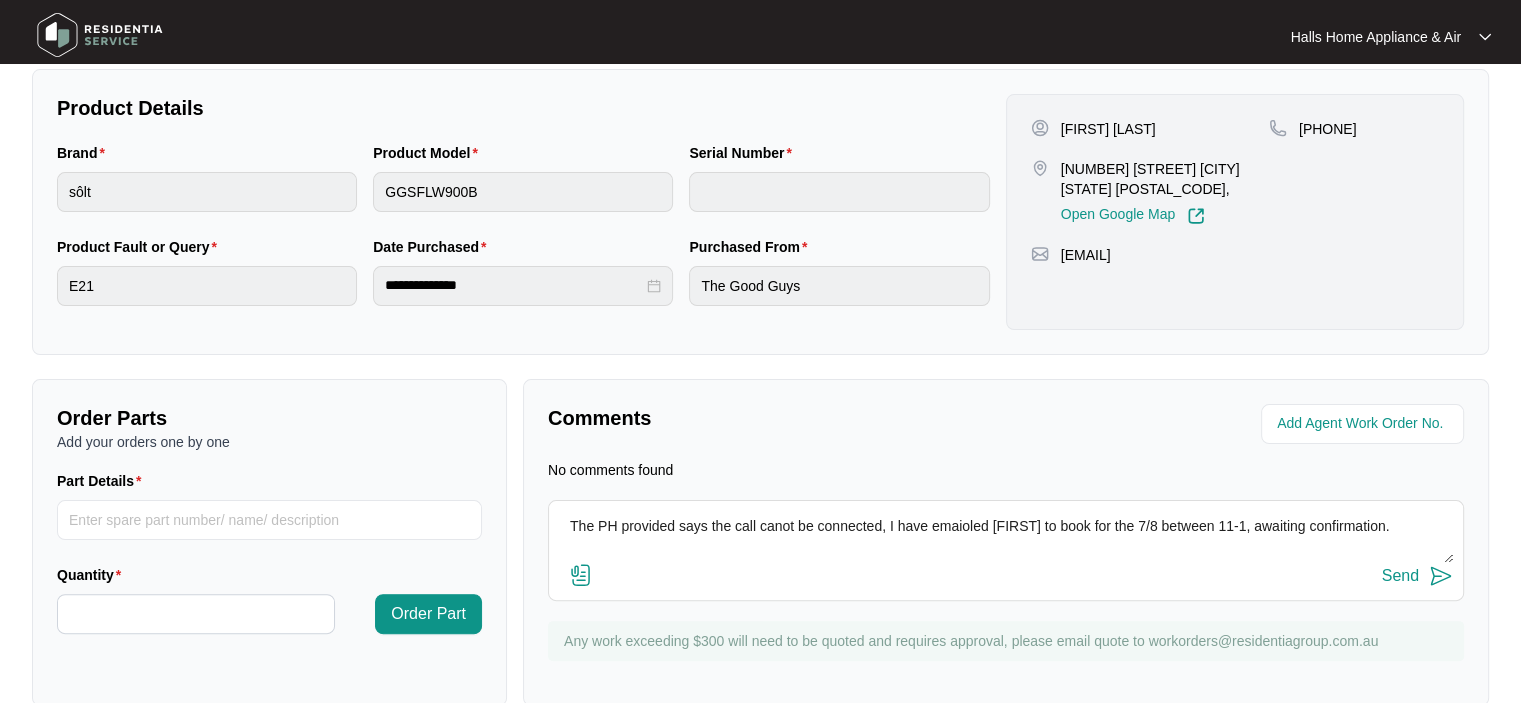 type on "The PH provided says the call canot be connected, I have emaioled [FIRST] to book for the 7/8 between 11-1, awaiting confirmation." 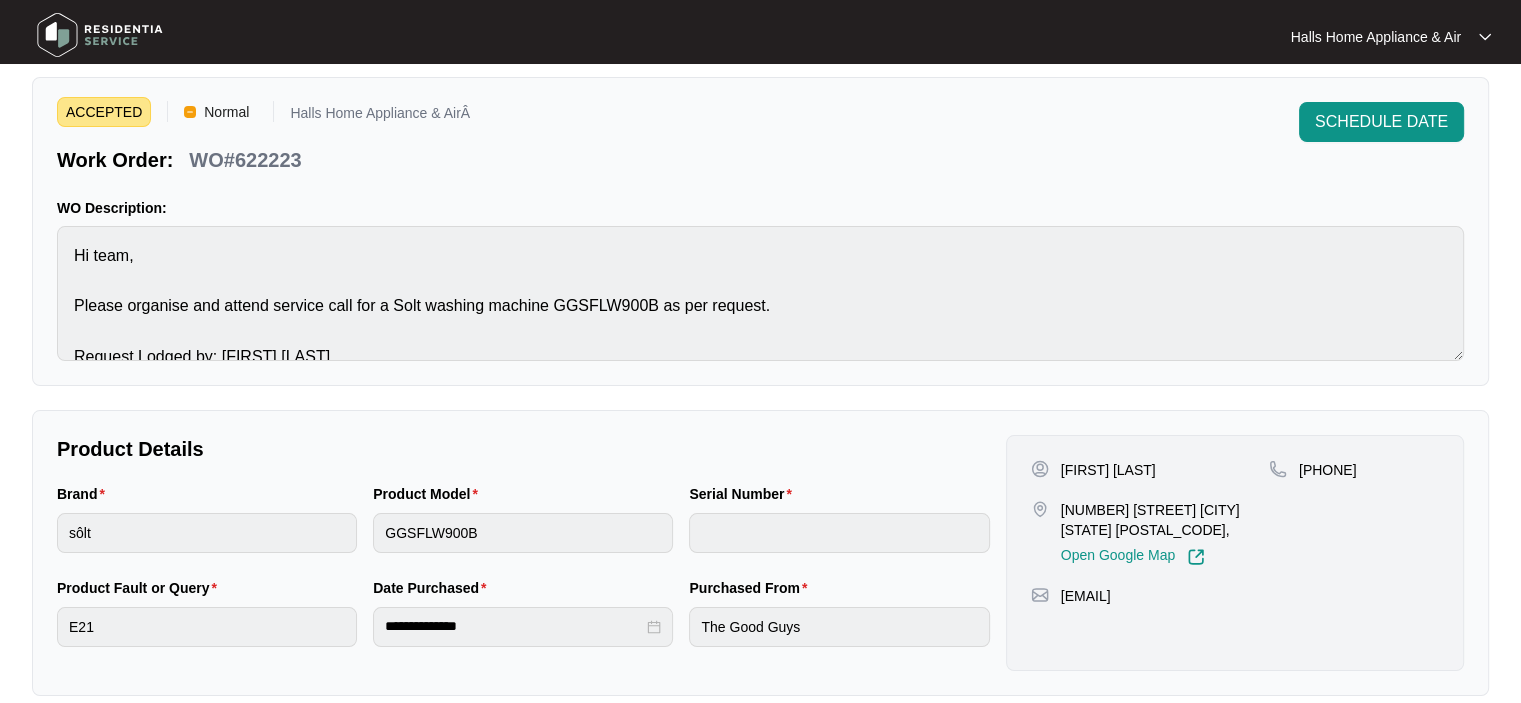 scroll, scrollTop: 0, scrollLeft: 0, axis: both 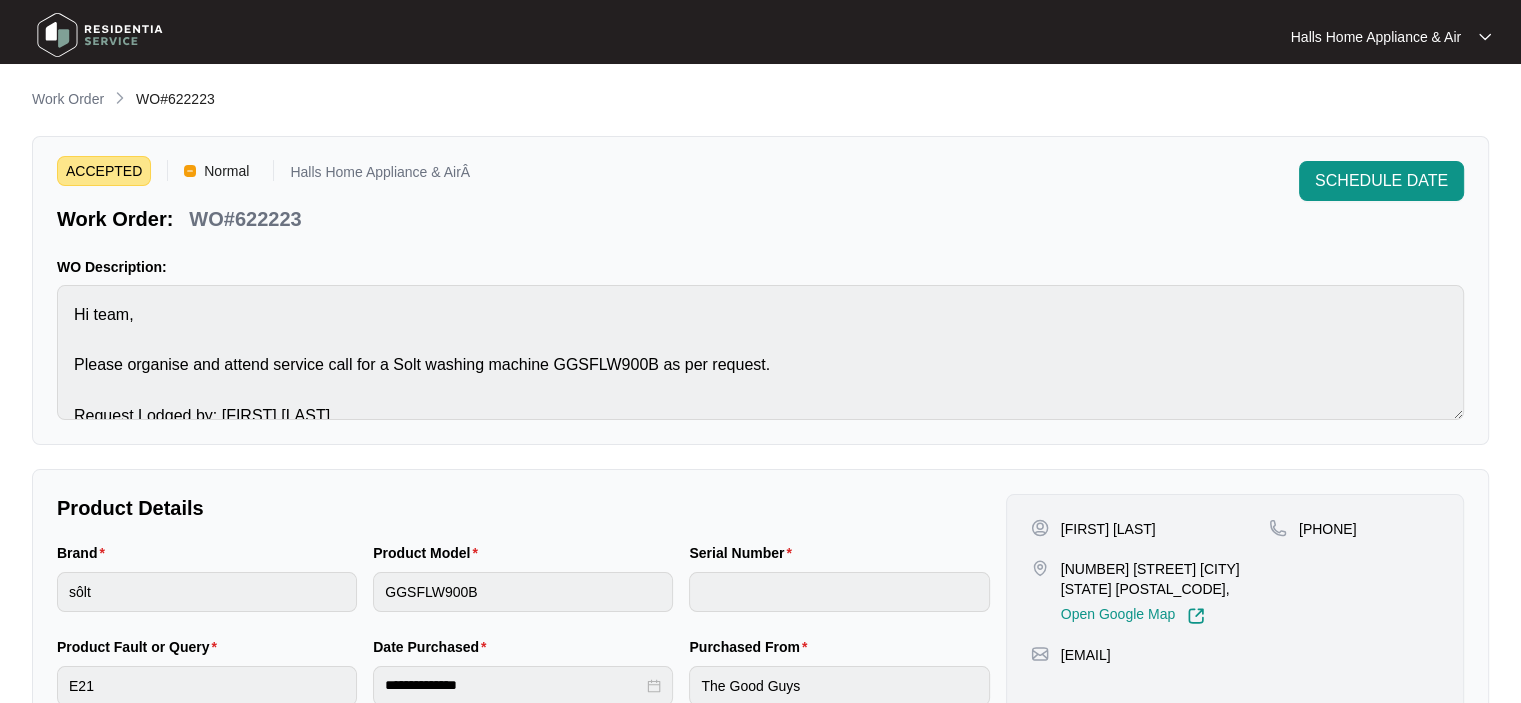 click on "SCHEDULE DATE" at bounding box center [1381, 181] 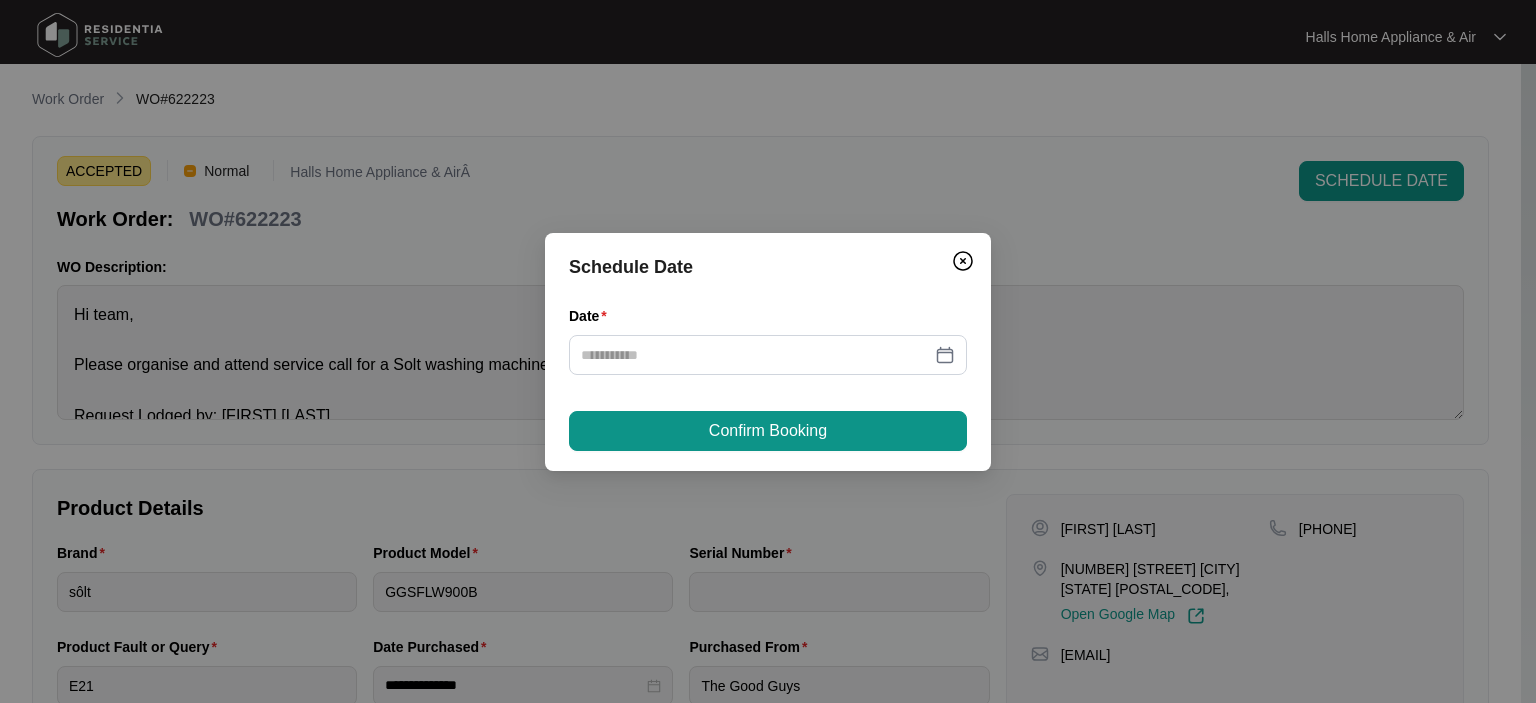click at bounding box center [768, 355] 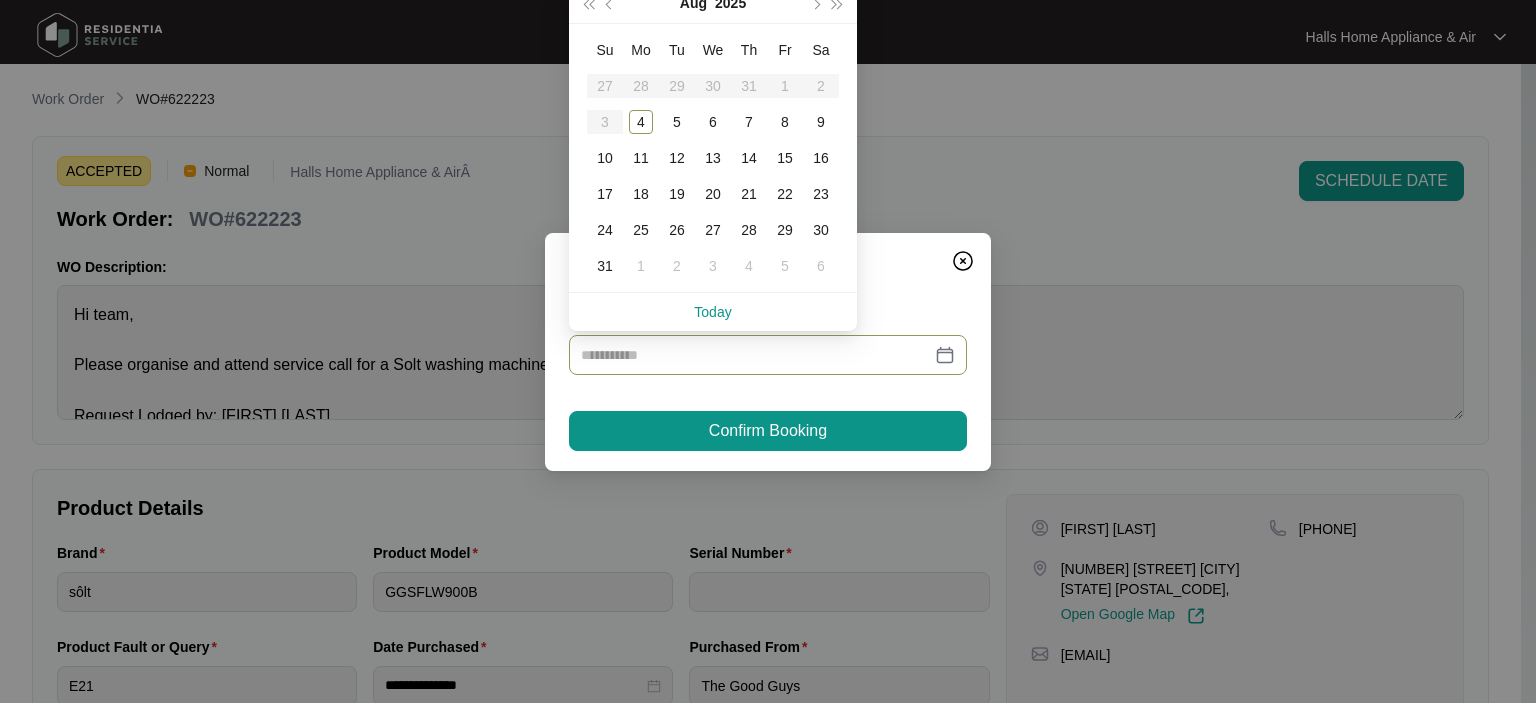 click at bounding box center [768, 355] 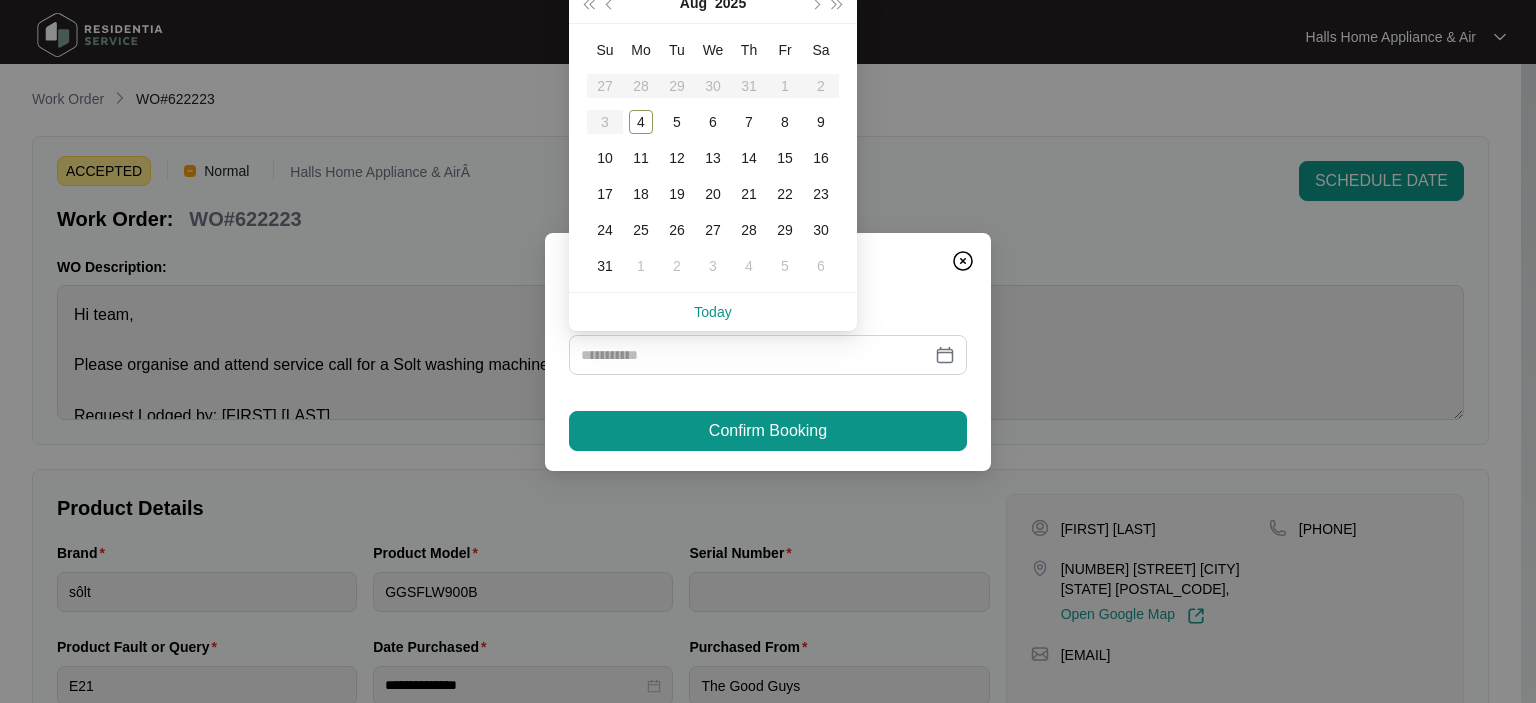 click at bounding box center [963, 261] 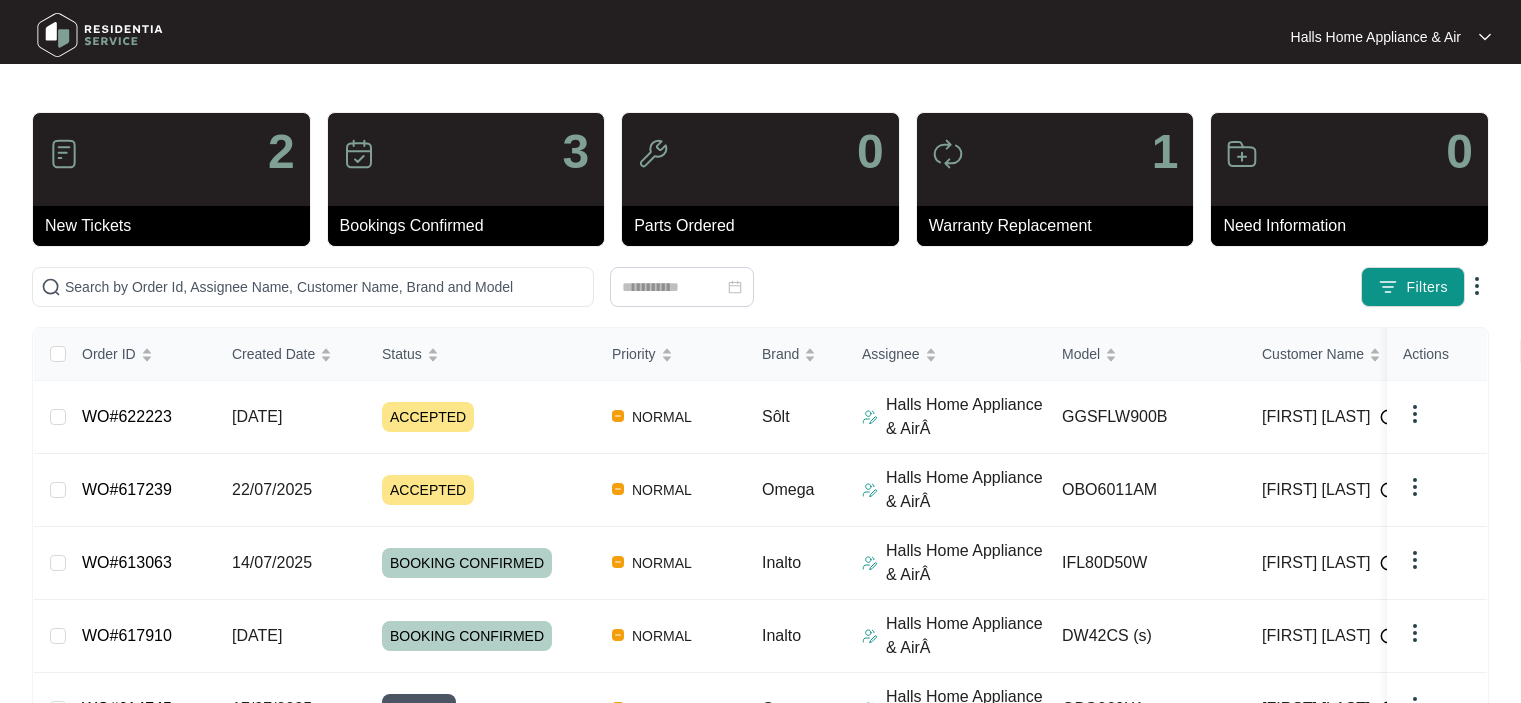 scroll, scrollTop: 0, scrollLeft: 0, axis: both 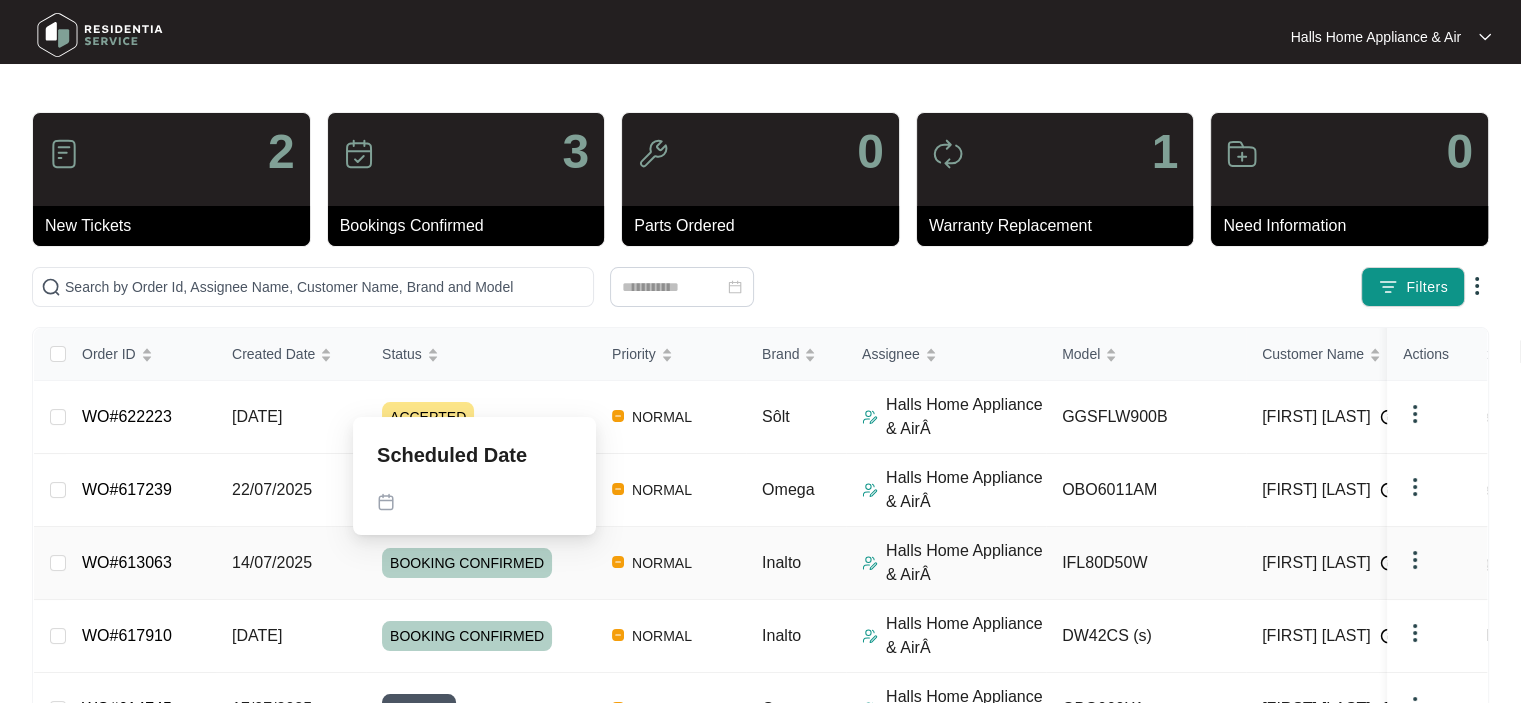 click on "BOOKING CONFIRMED" at bounding box center [467, 563] 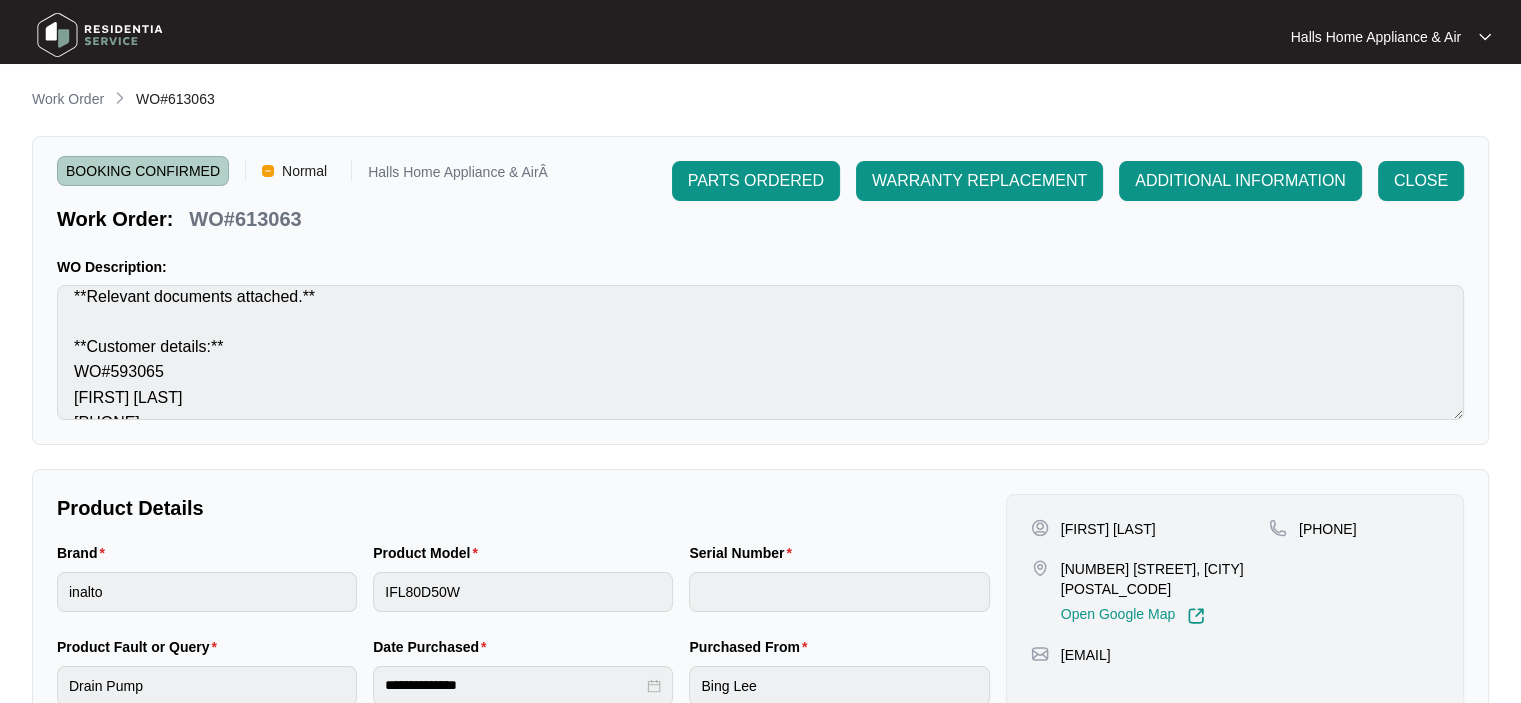 scroll, scrollTop: 400, scrollLeft: 0, axis: vertical 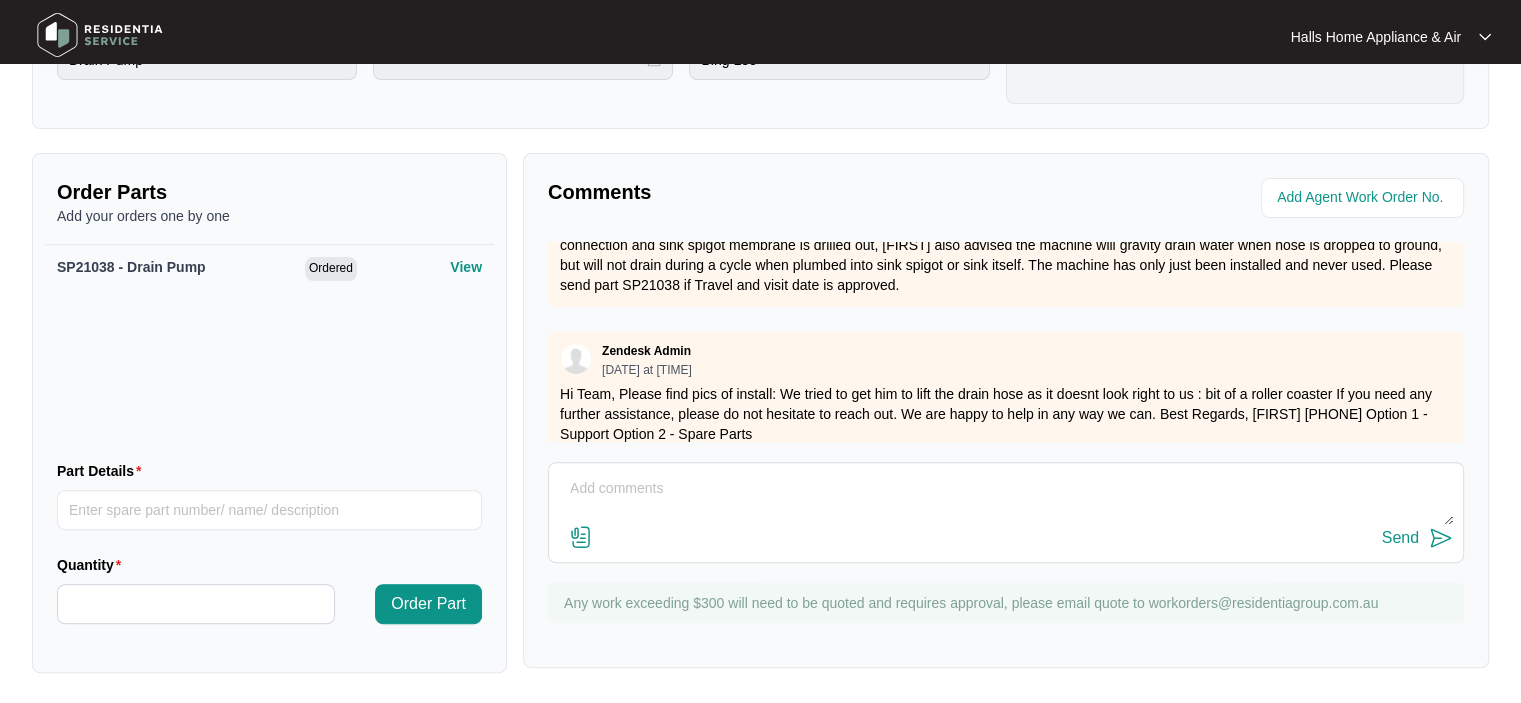click at bounding box center (1006, 499) 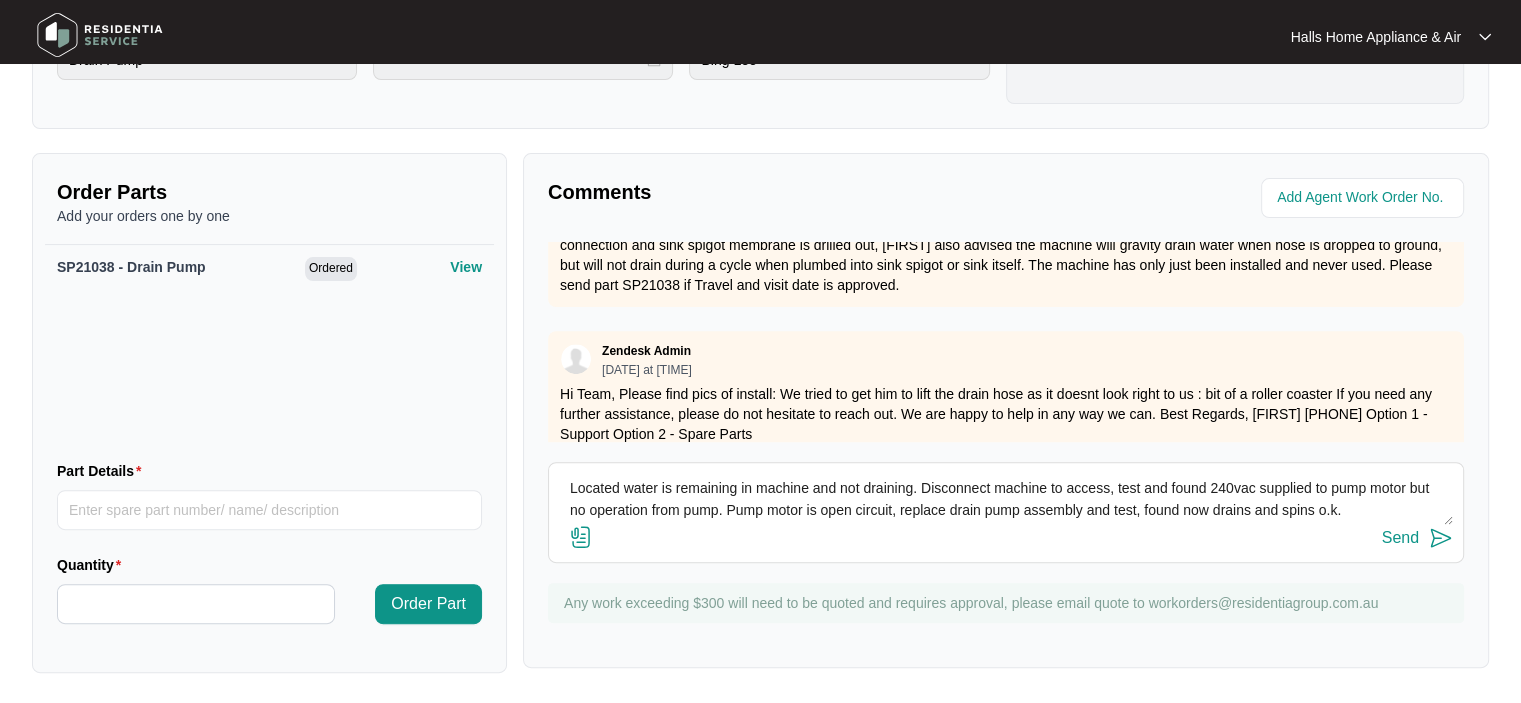 scroll, scrollTop: 14, scrollLeft: 0, axis: vertical 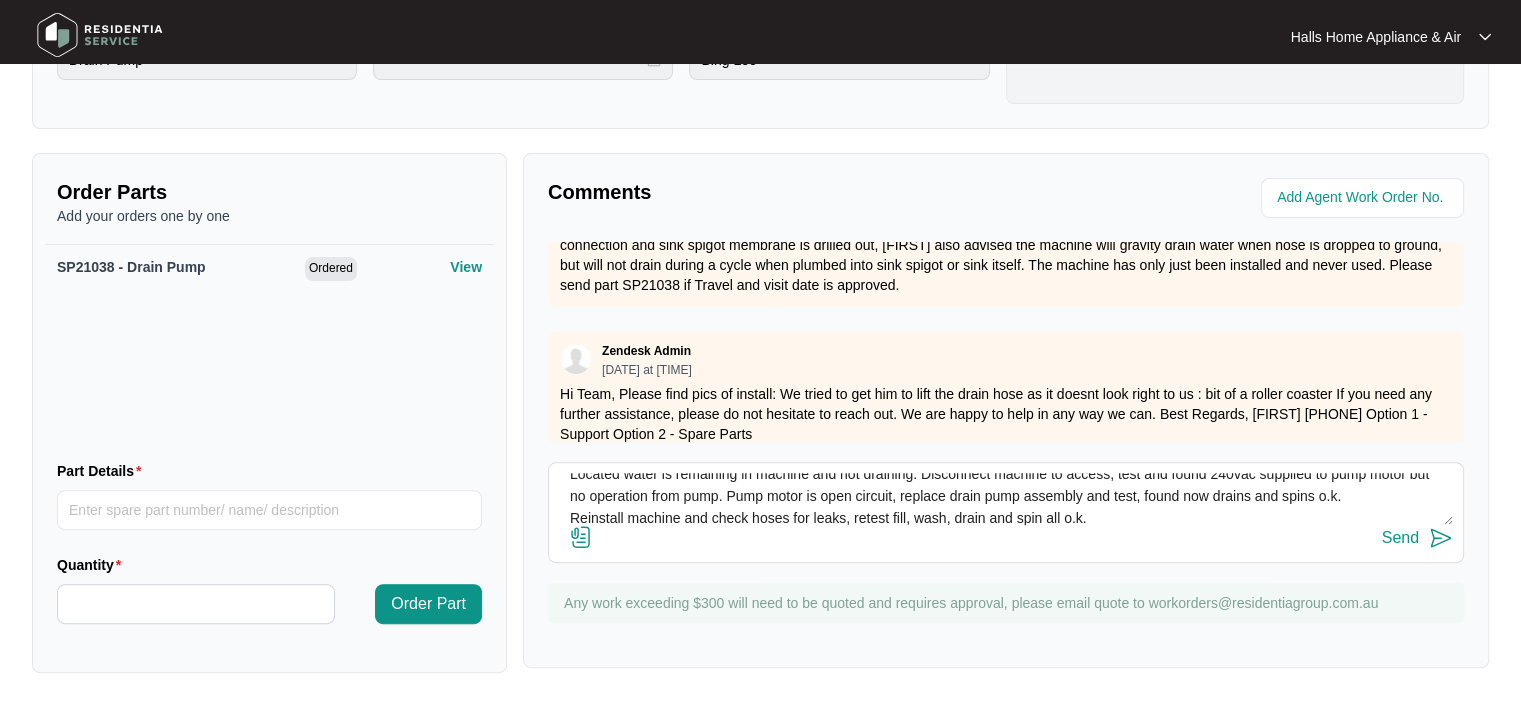 type on "Located water is remaining in machine and not draining. Disconnect machine to access, test and found 240vac supplied to pump motor but no operation from pump. Pump motor is open circuit, replace drain pump assembly and test, found now drains and spins o.k.
Reinstall machine and check hoses for leaks, retest fill, wash, drain and spin all o.k." 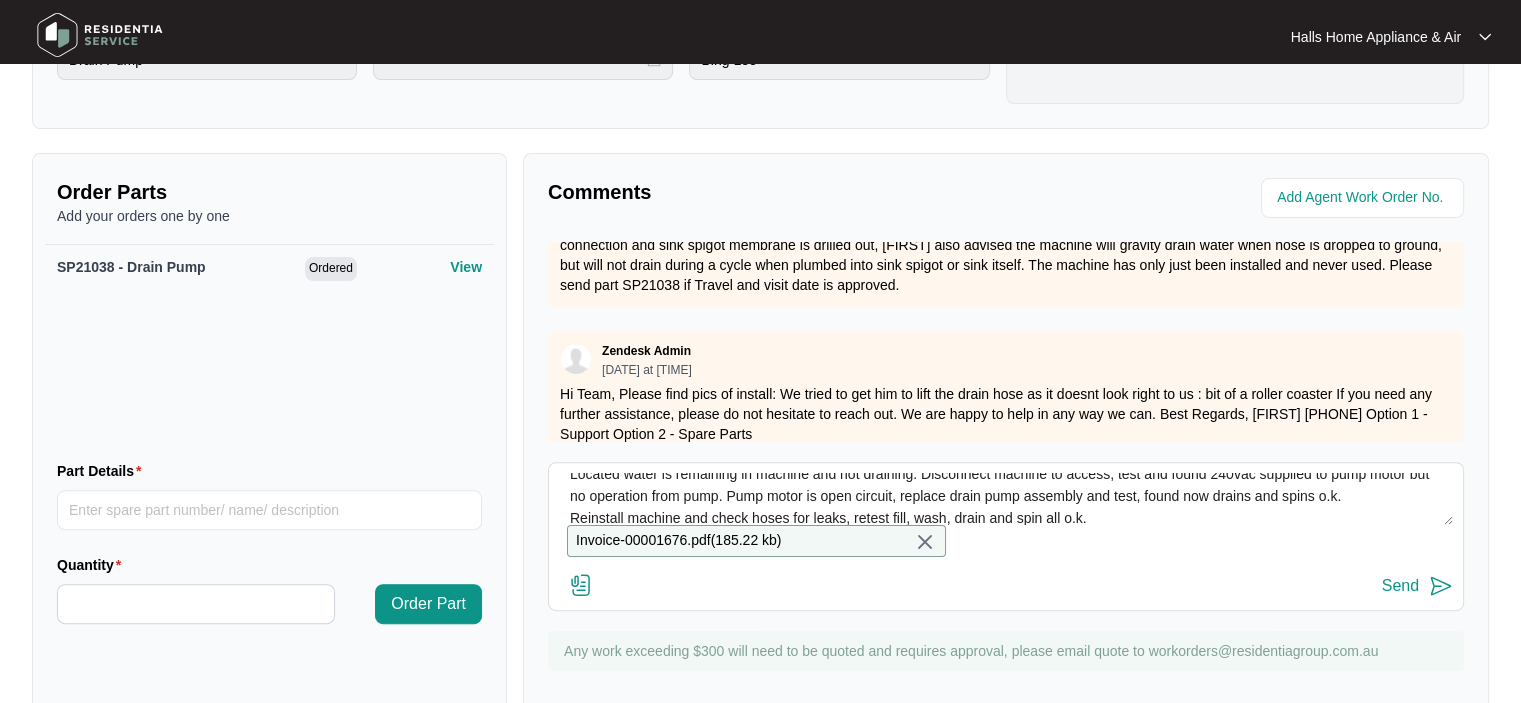 click on "Send" at bounding box center [1400, 586] 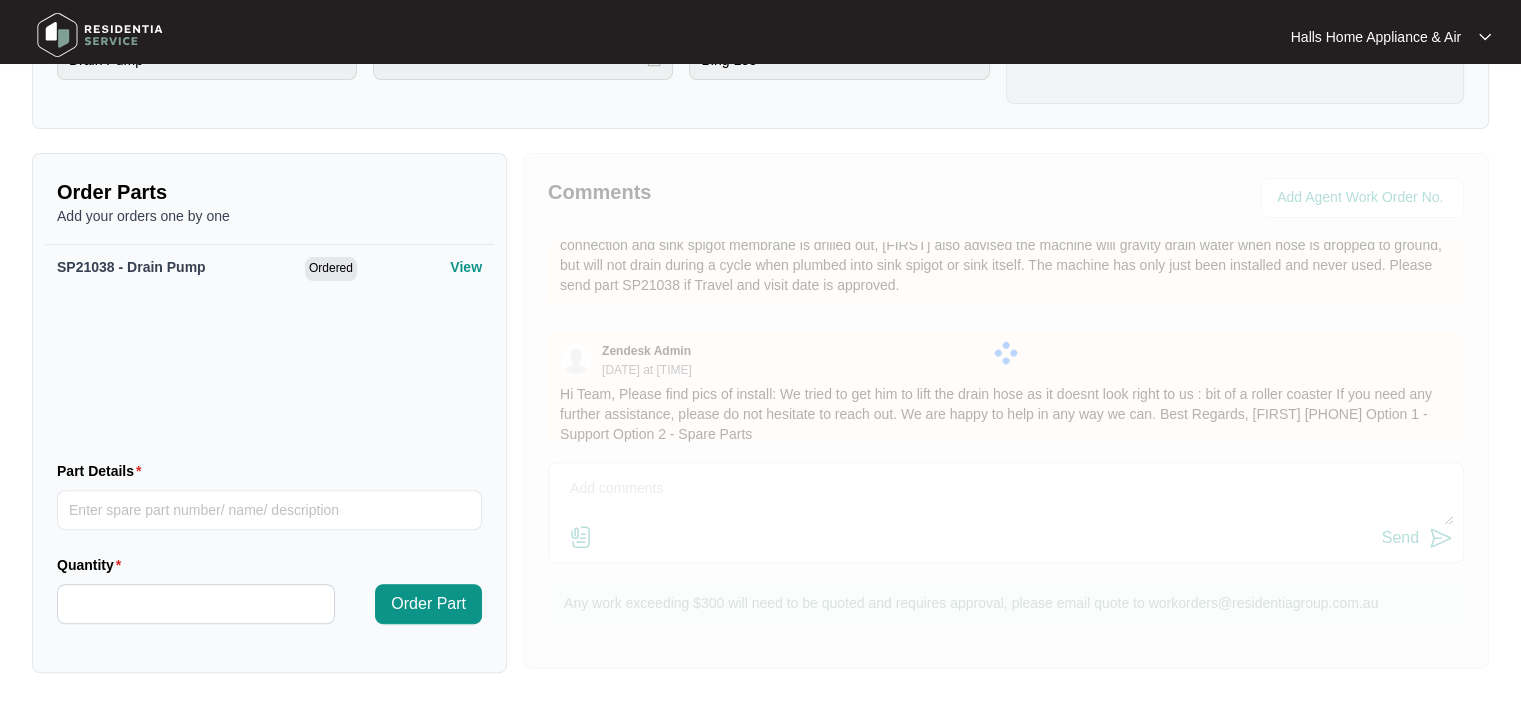 scroll, scrollTop: 0, scrollLeft: 0, axis: both 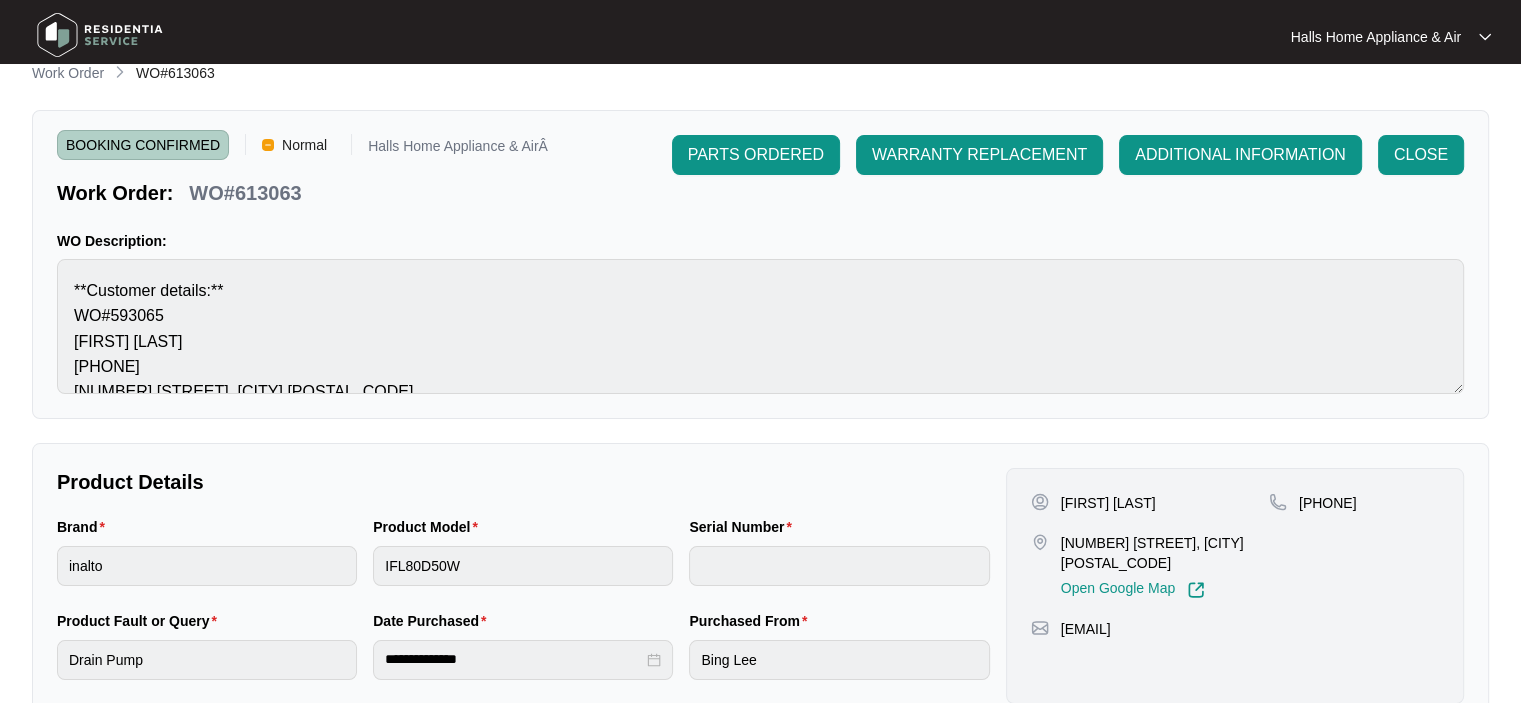 click on "CLOSE" at bounding box center [1421, 155] 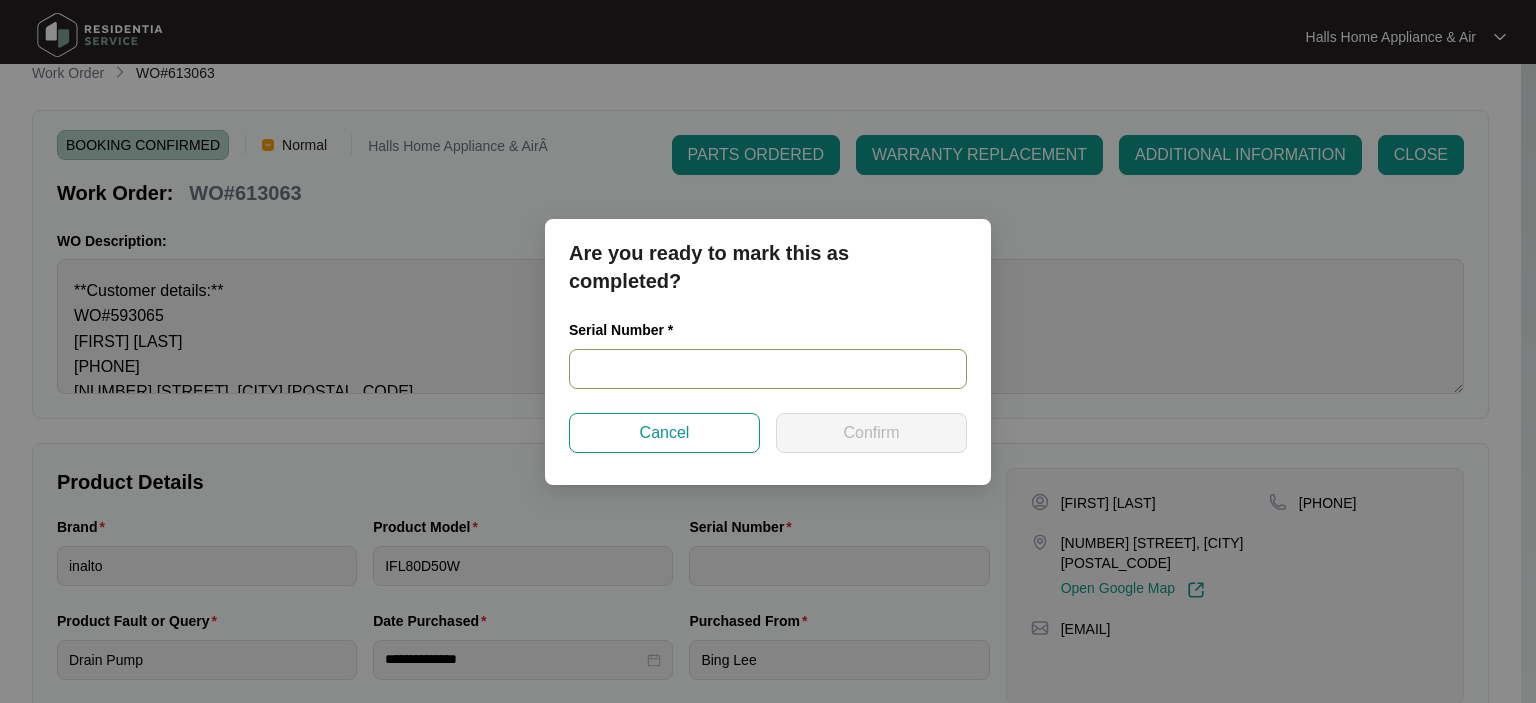 click at bounding box center (768, 369) 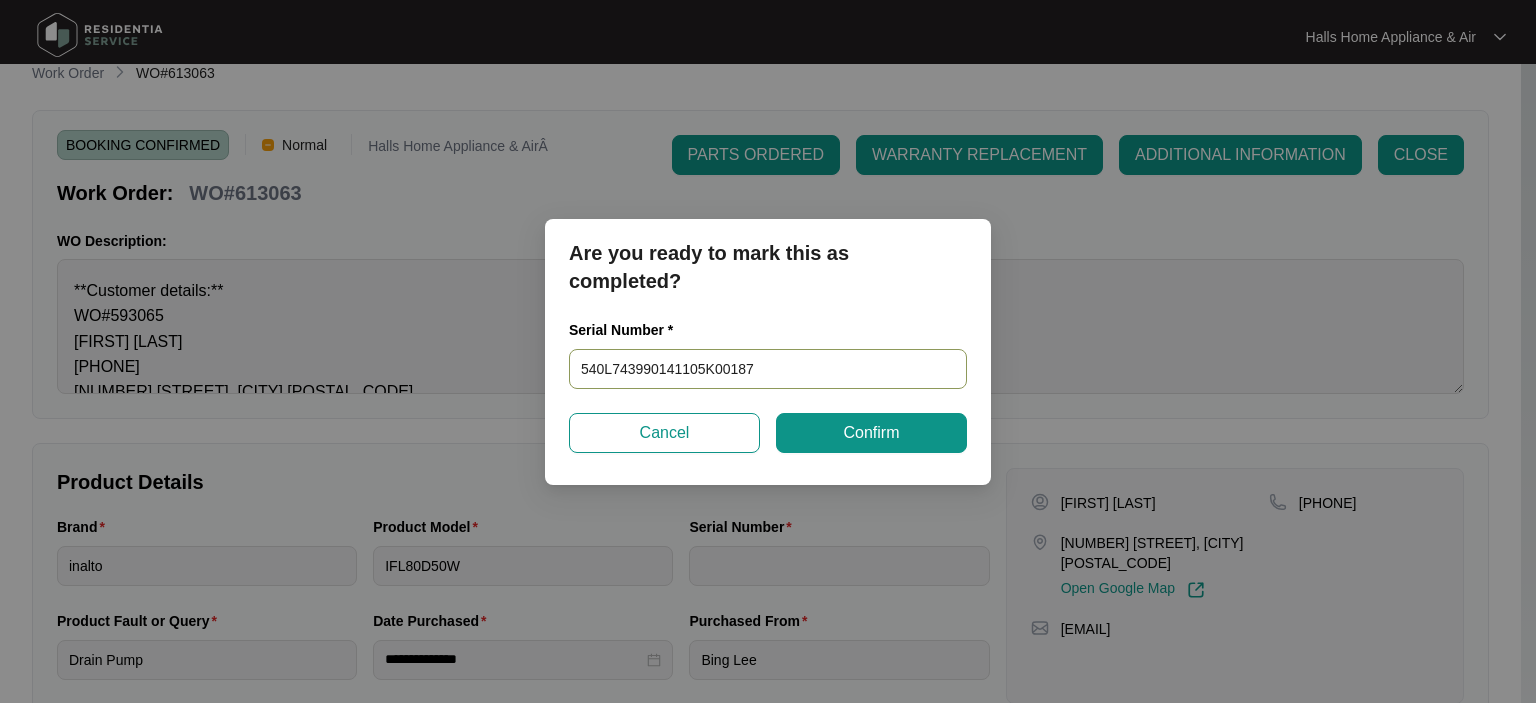 type on "540L743990141105K00187" 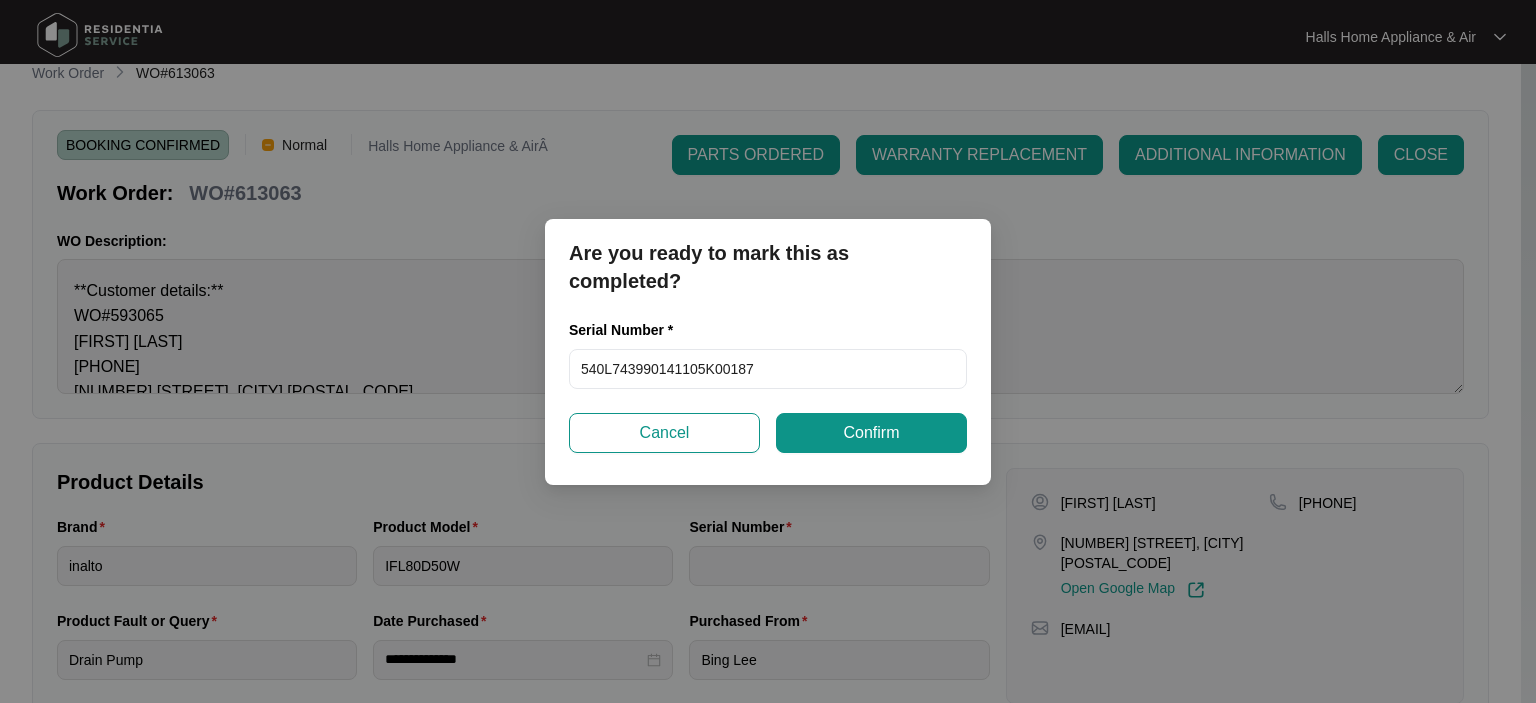 click on "Confirm" at bounding box center [871, 433] 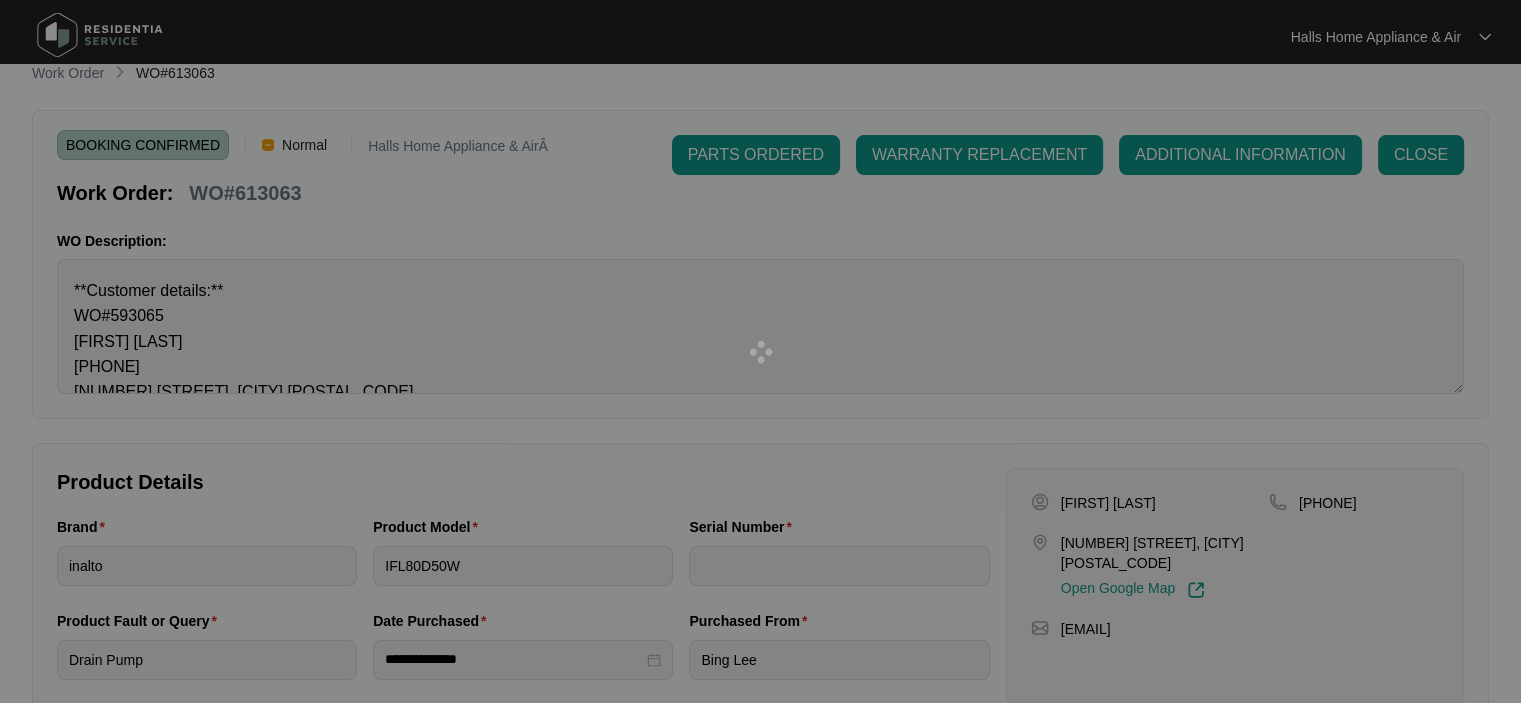 type on "540L743990141105K00187" 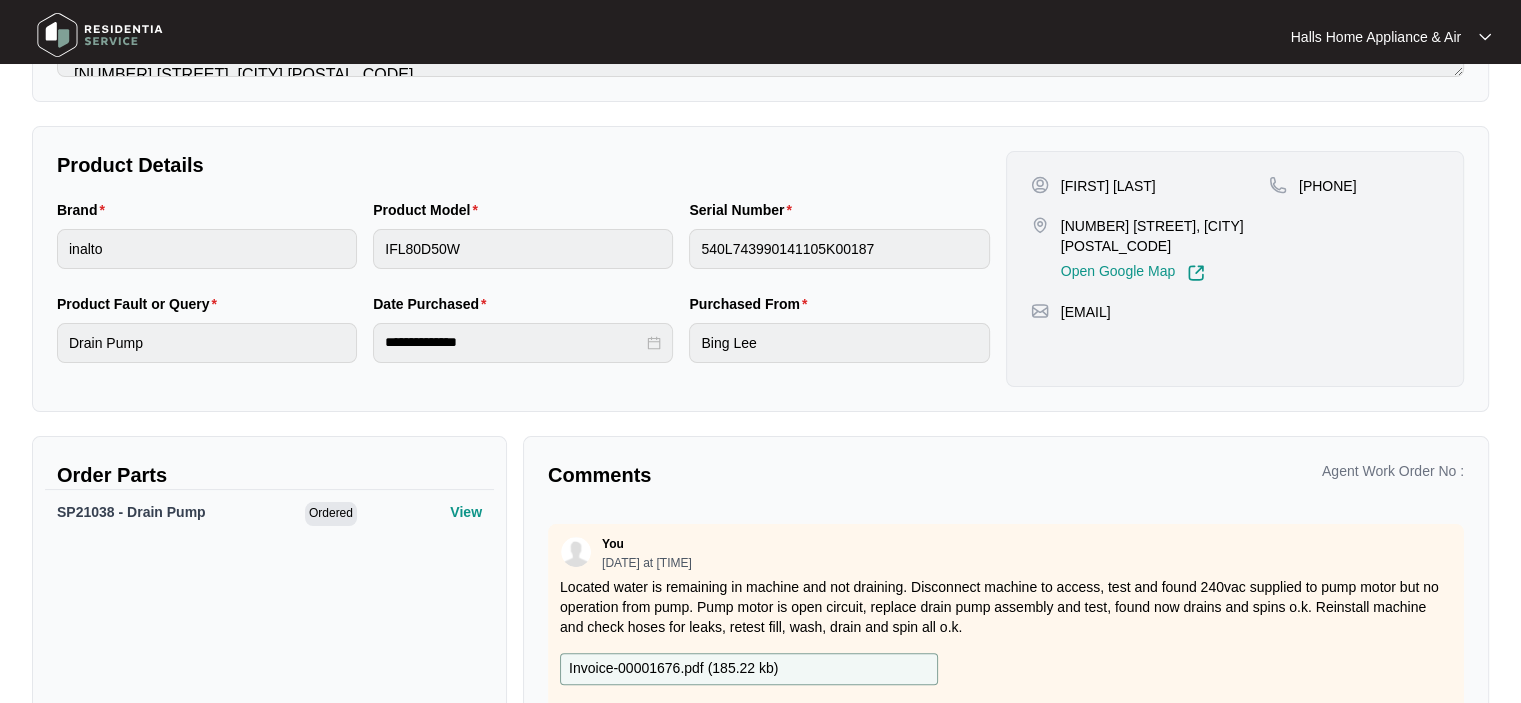 scroll, scrollTop: 408, scrollLeft: 0, axis: vertical 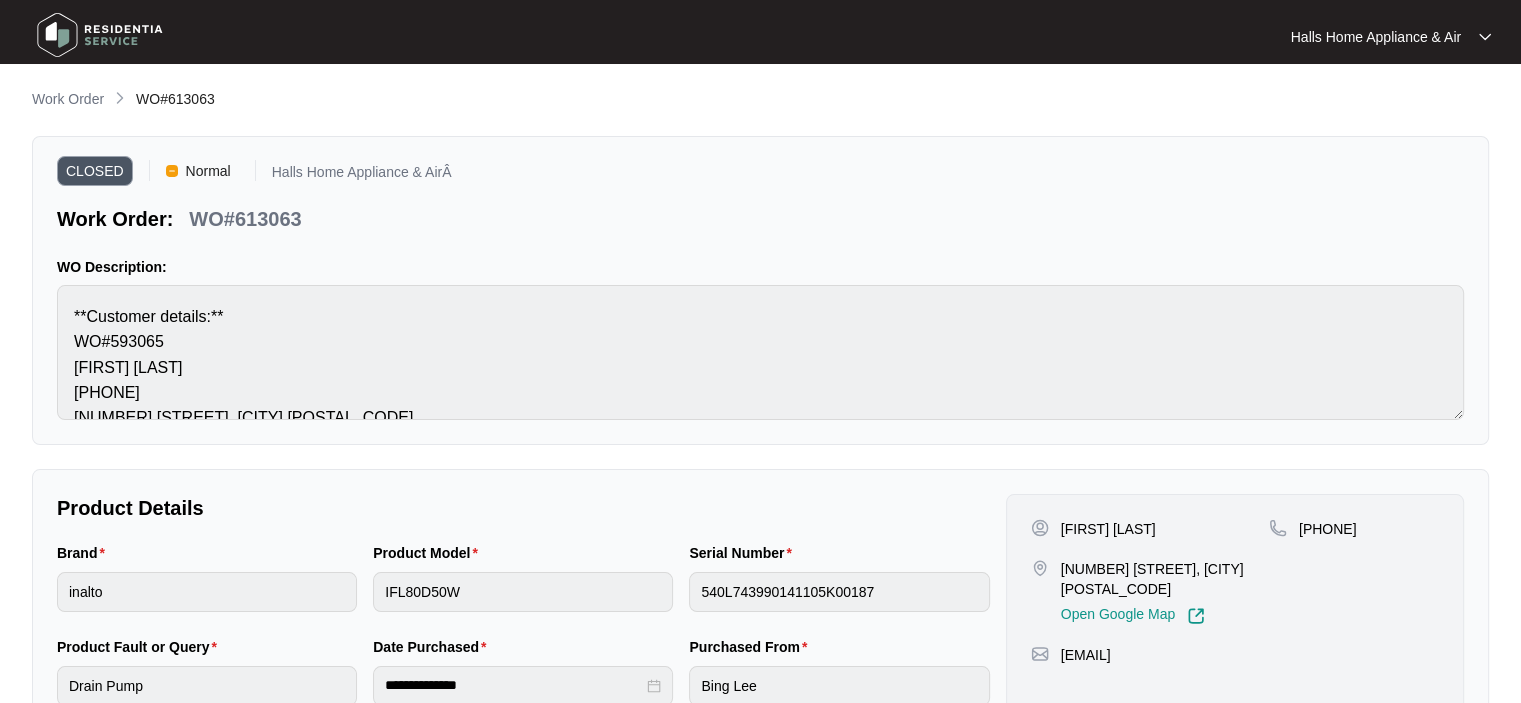 type 